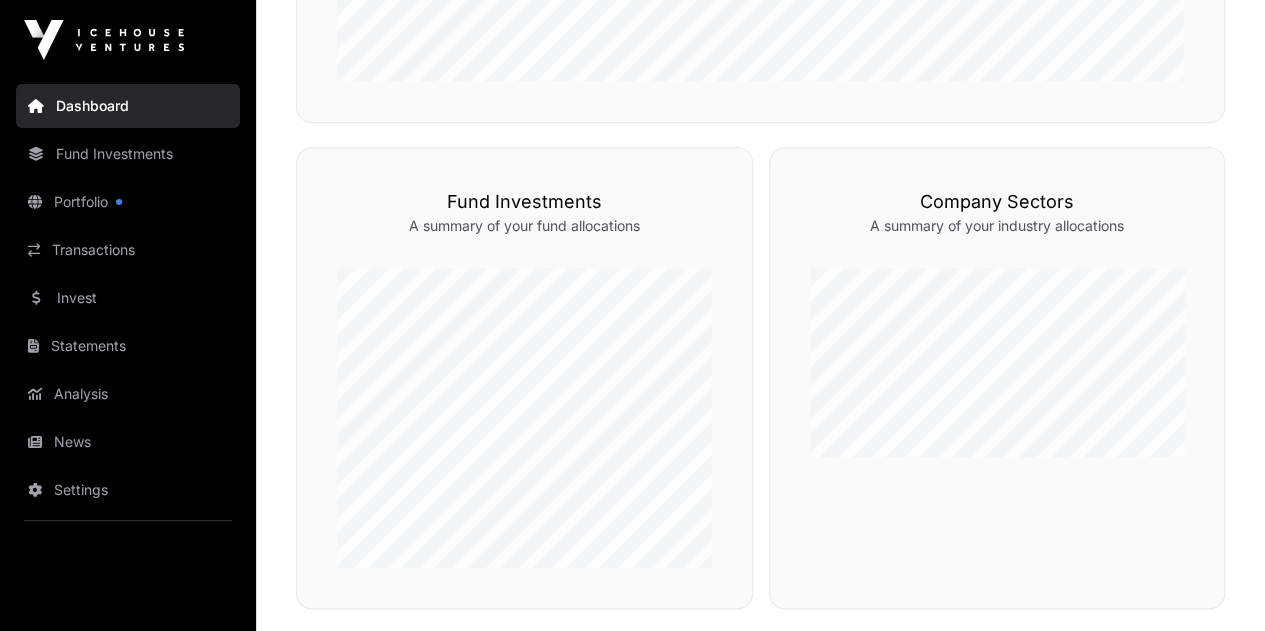 scroll, scrollTop: 941, scrollLeft: 0, axis: vertical 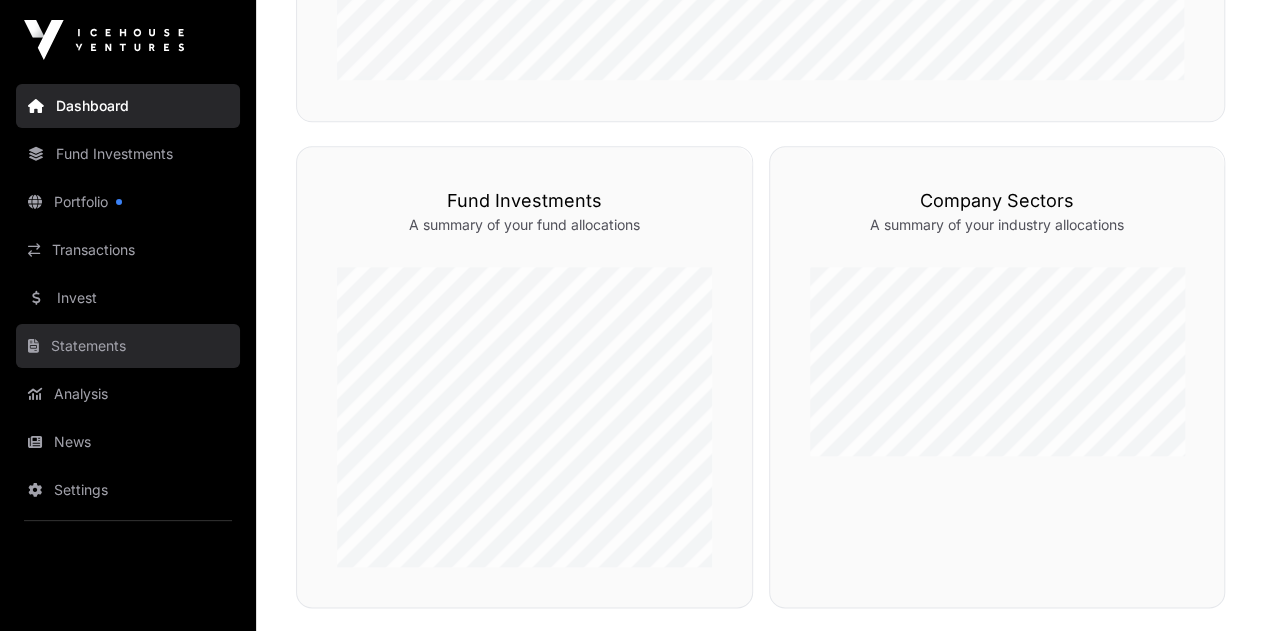 click on "Statements" 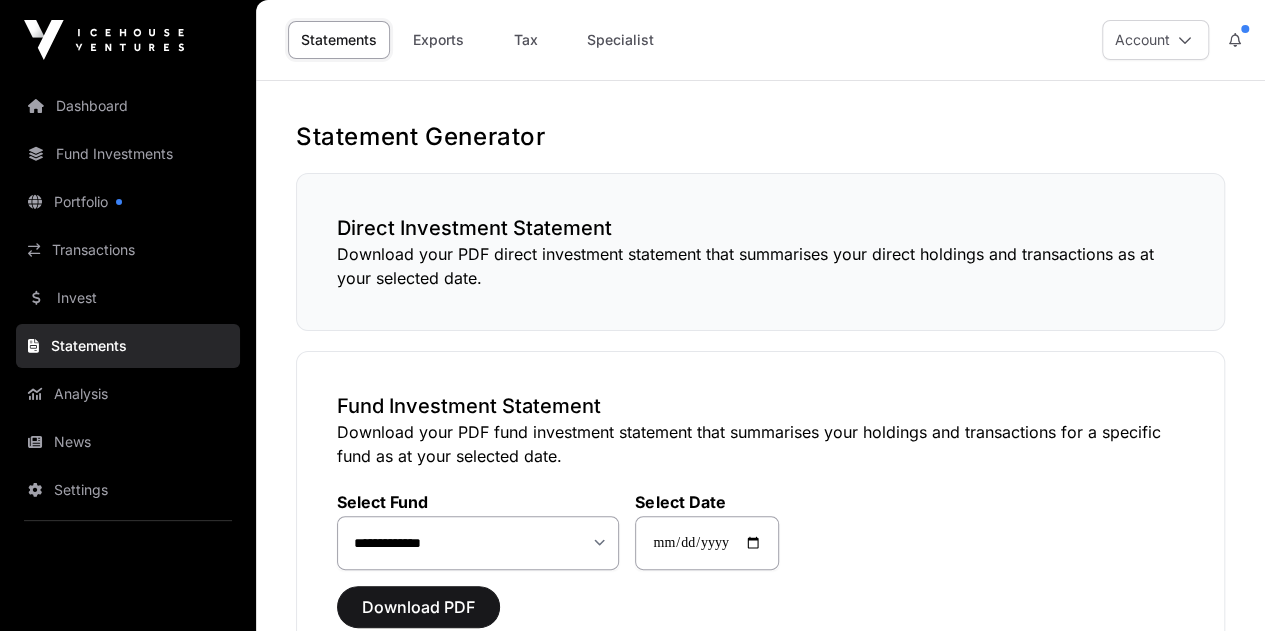 scroll, scrollTop: 1, scrollLeft: 0, axis: vertical 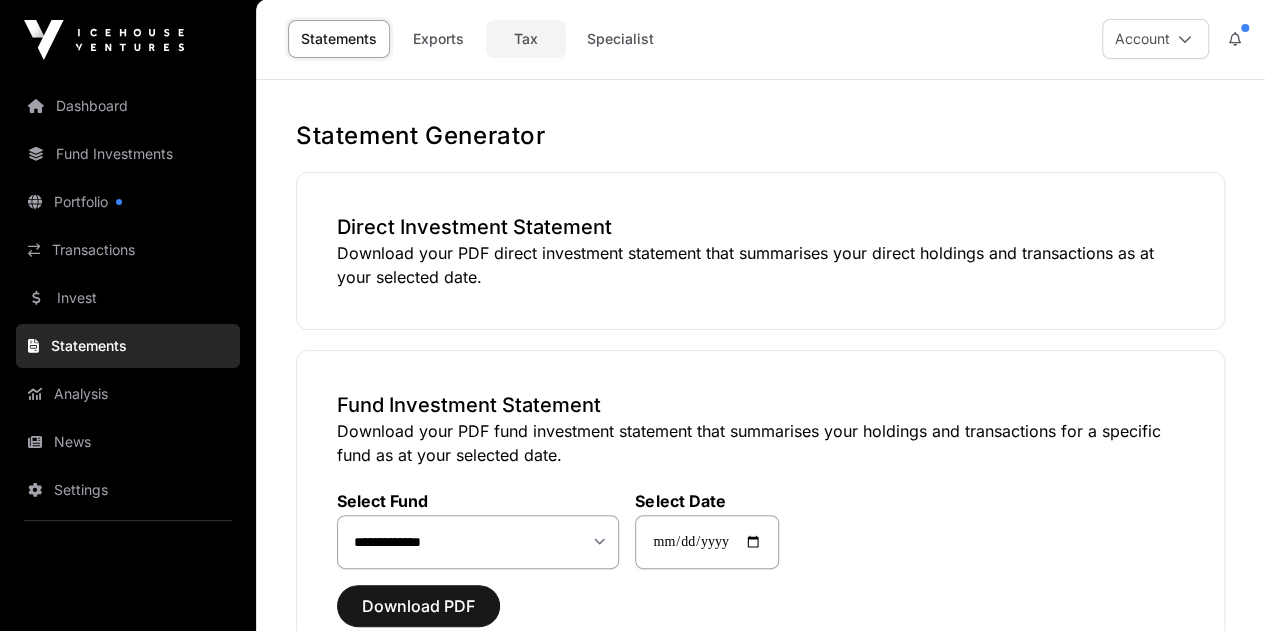 click on "Tax" 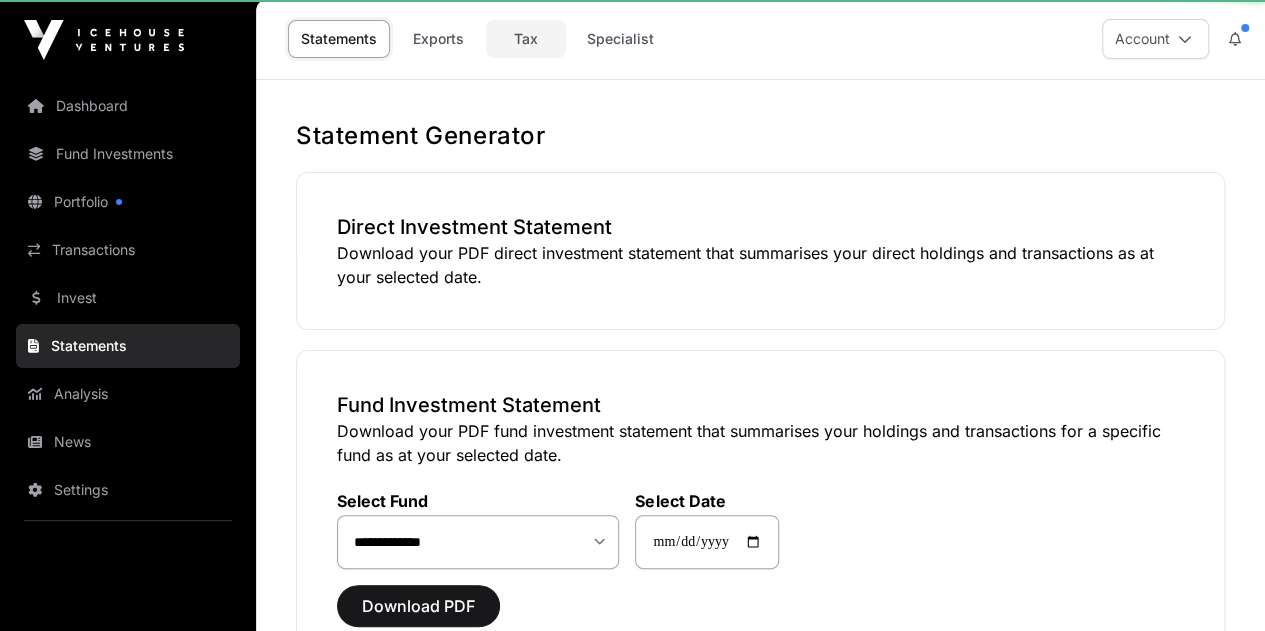 select 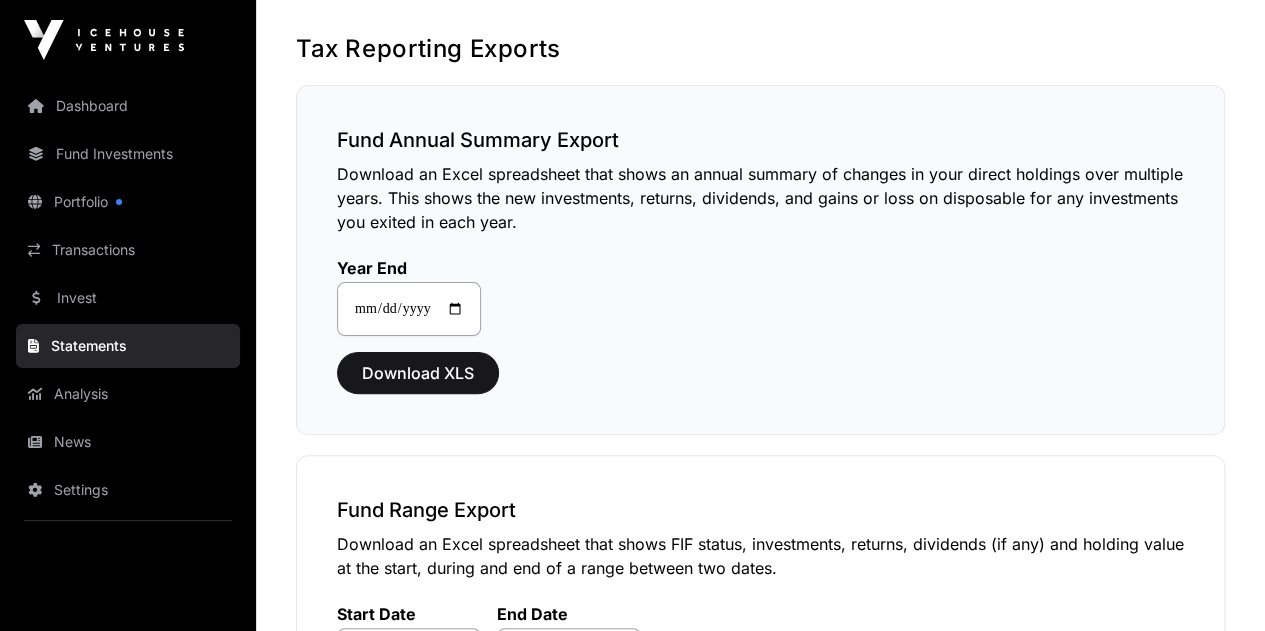 scroll, scrollTop: 0, scrollLeft: 0, axis: both 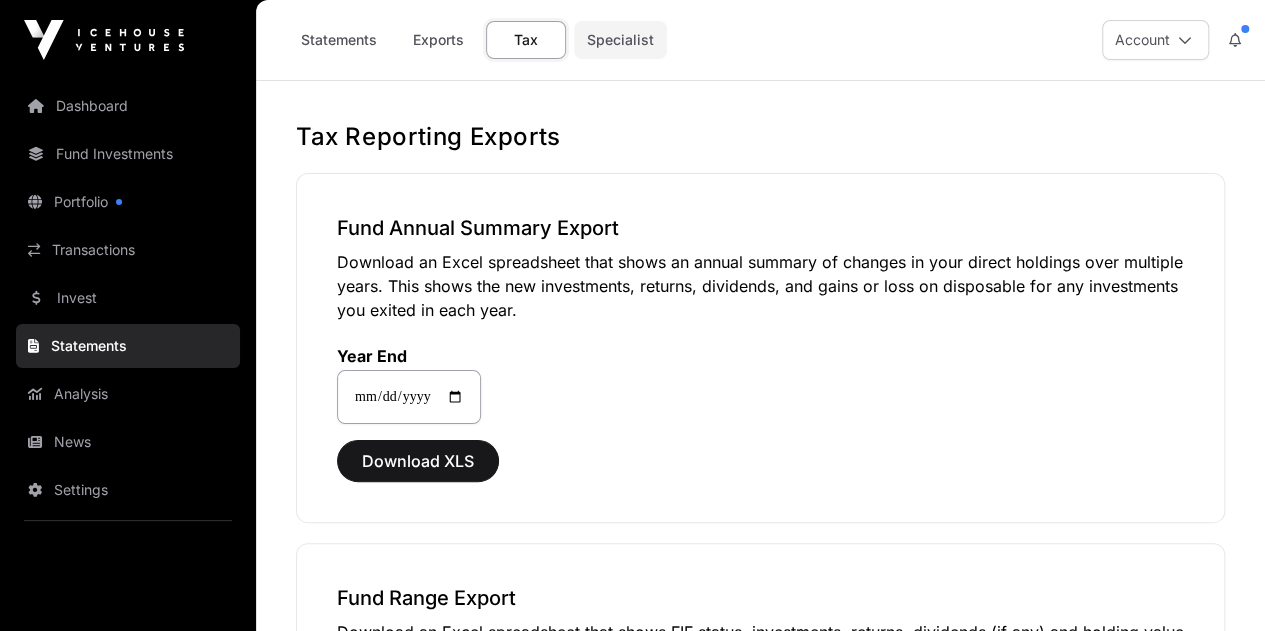 click on "Specialist" 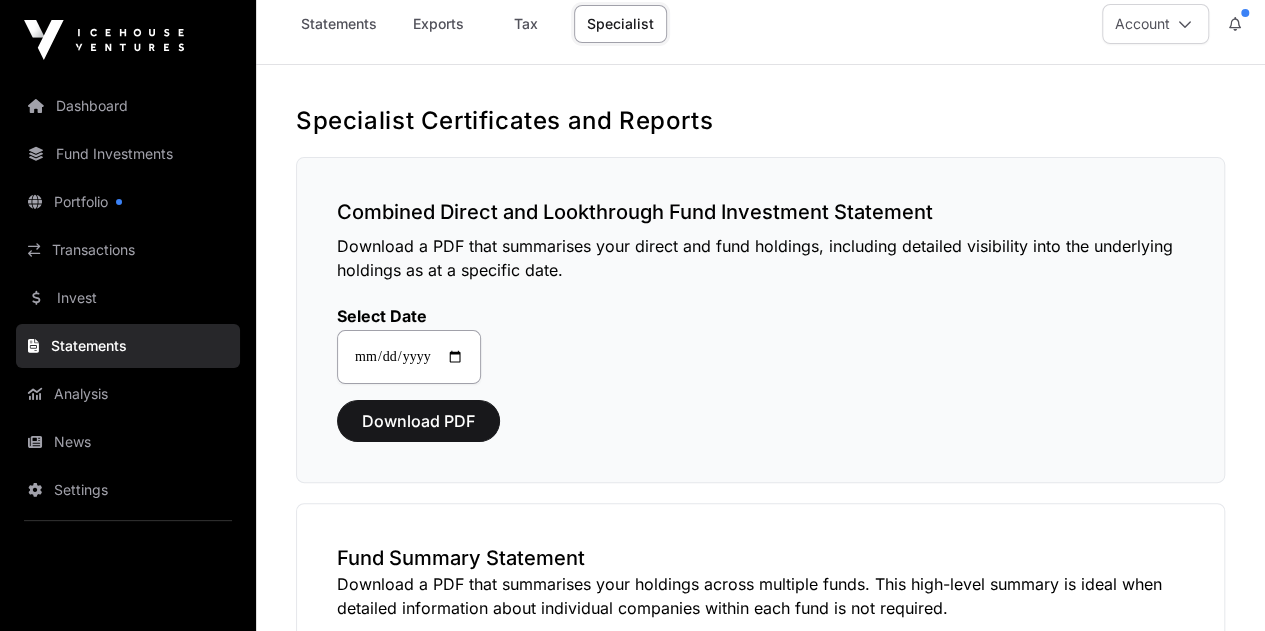 scroll, scrollTop: 0, scrollLeft: 0, axis: both 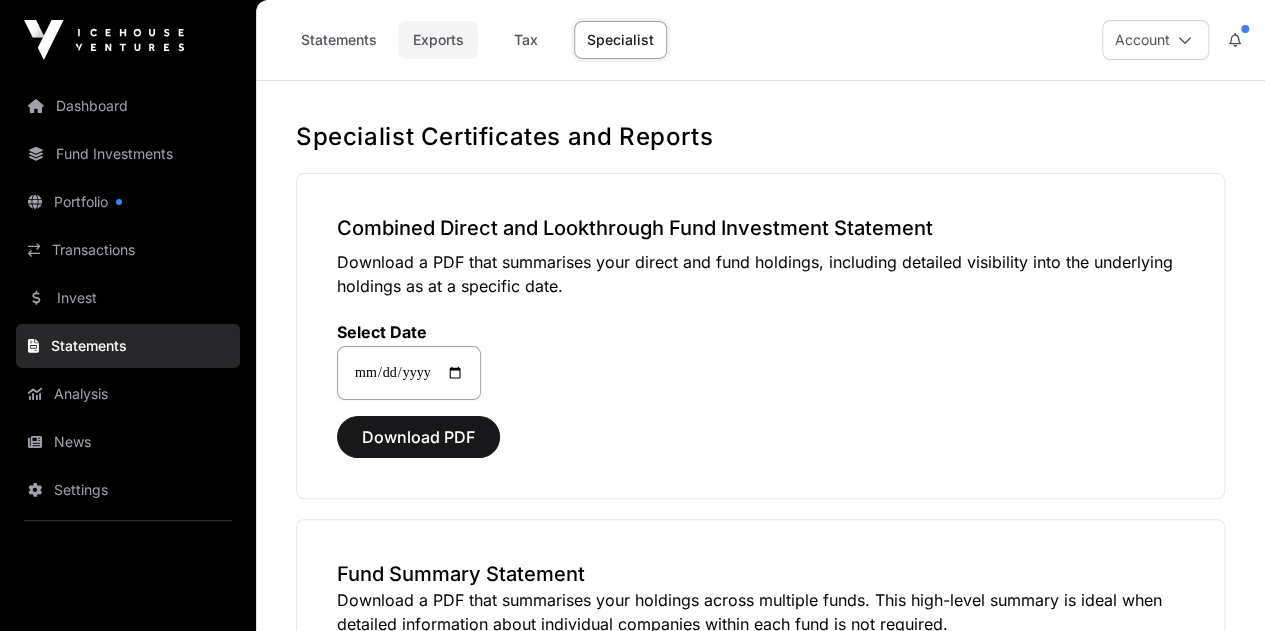 click on "Exports" 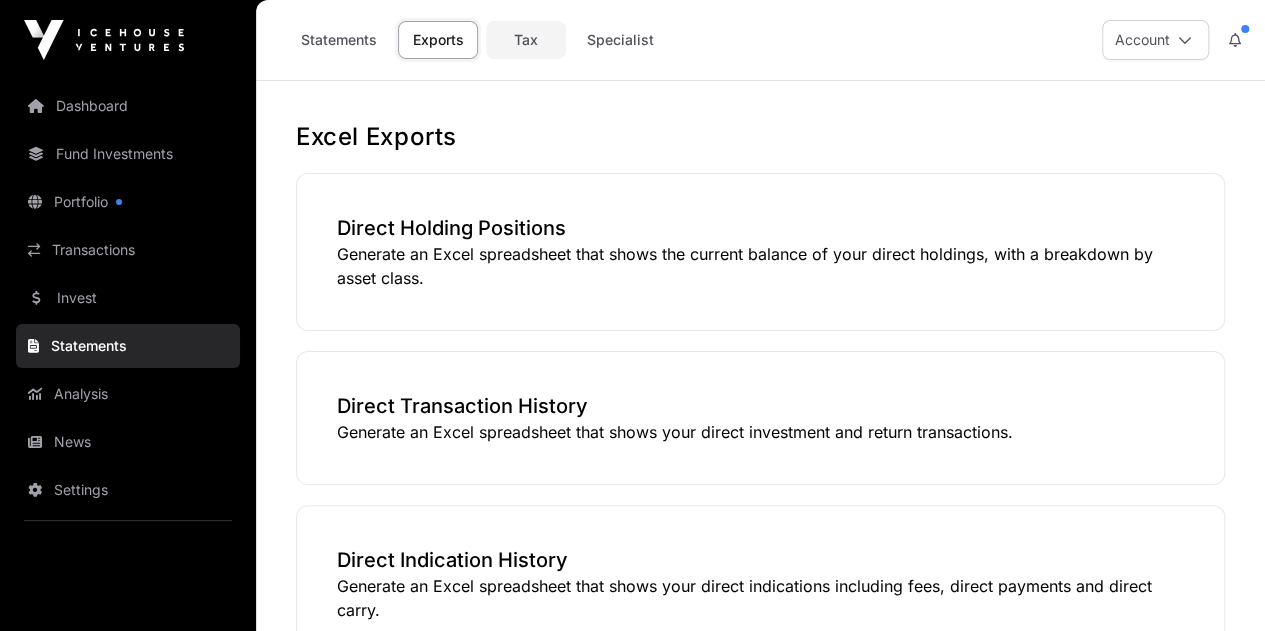 click on "Tax" 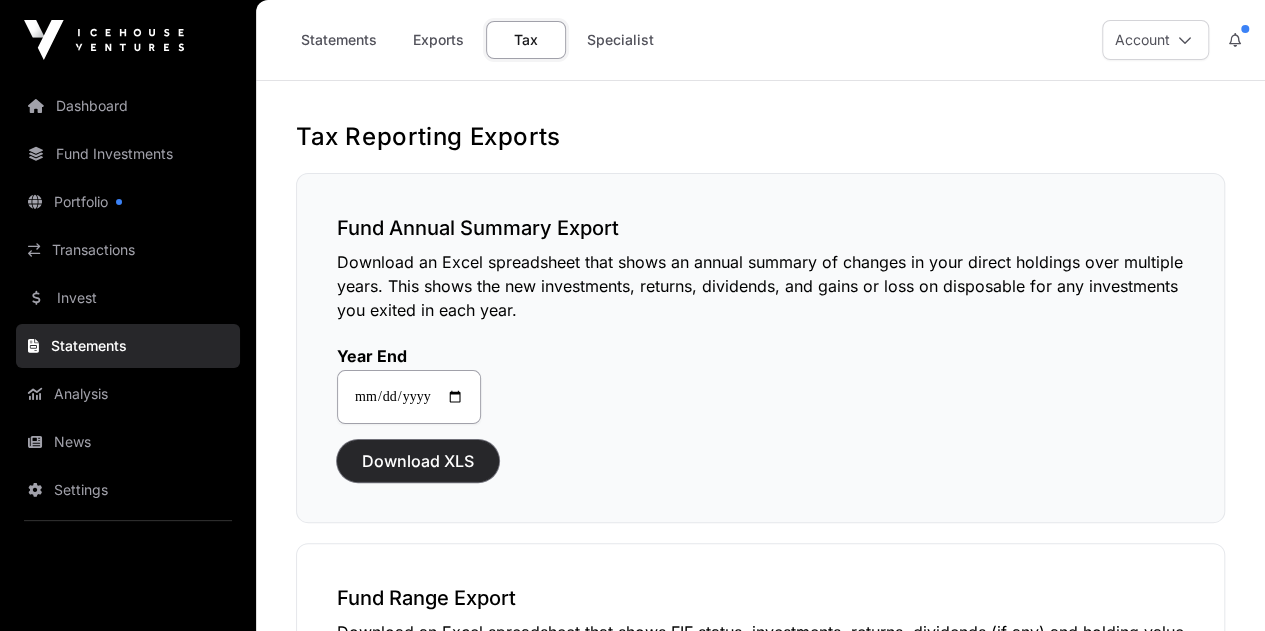 click on "Download XLS" 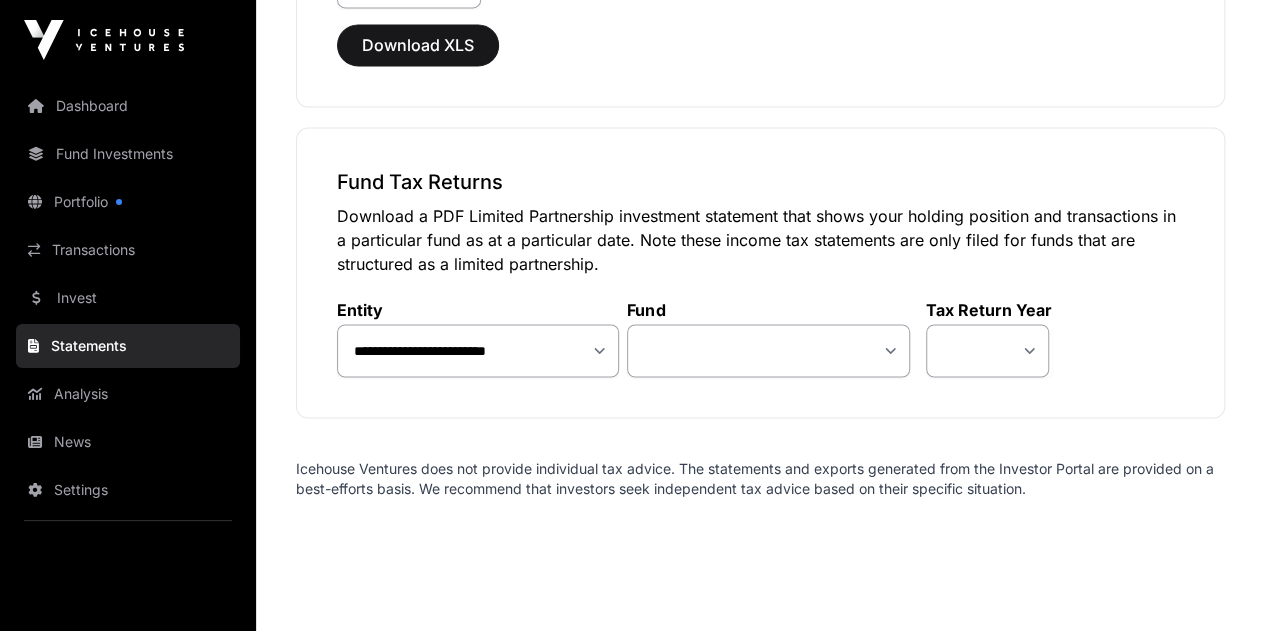 scroll, scrollTop: 1504, scrollLeft: 0, axis: vertical 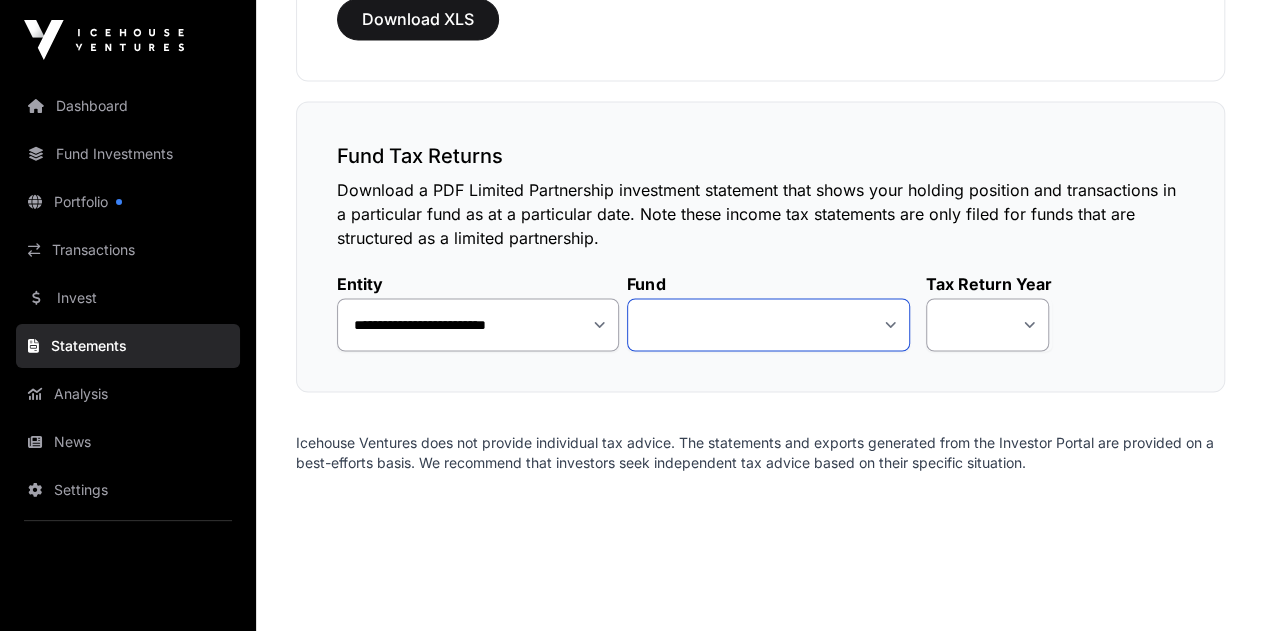 click on "**********" 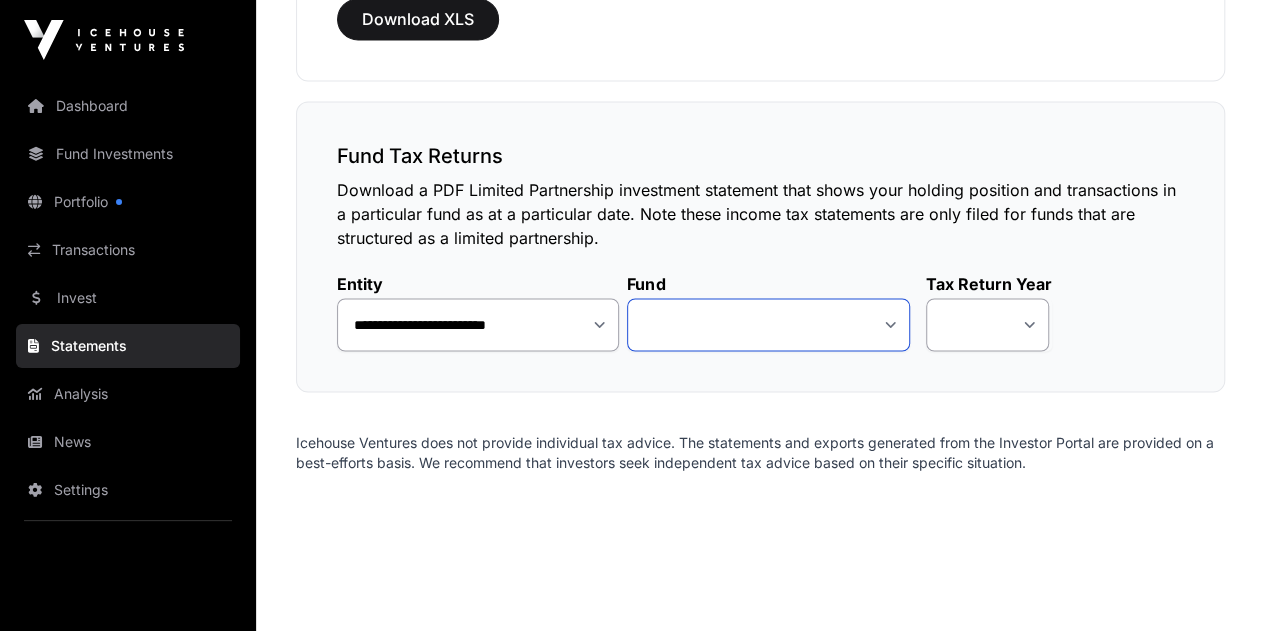 click on "**********" 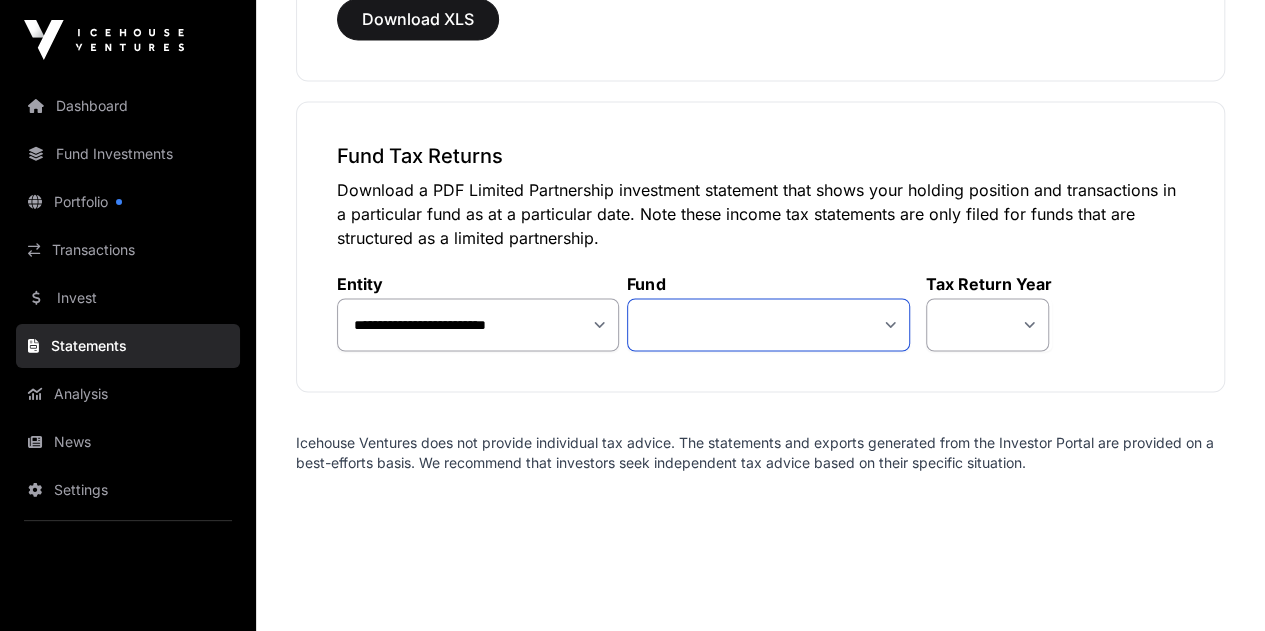 select on "**" 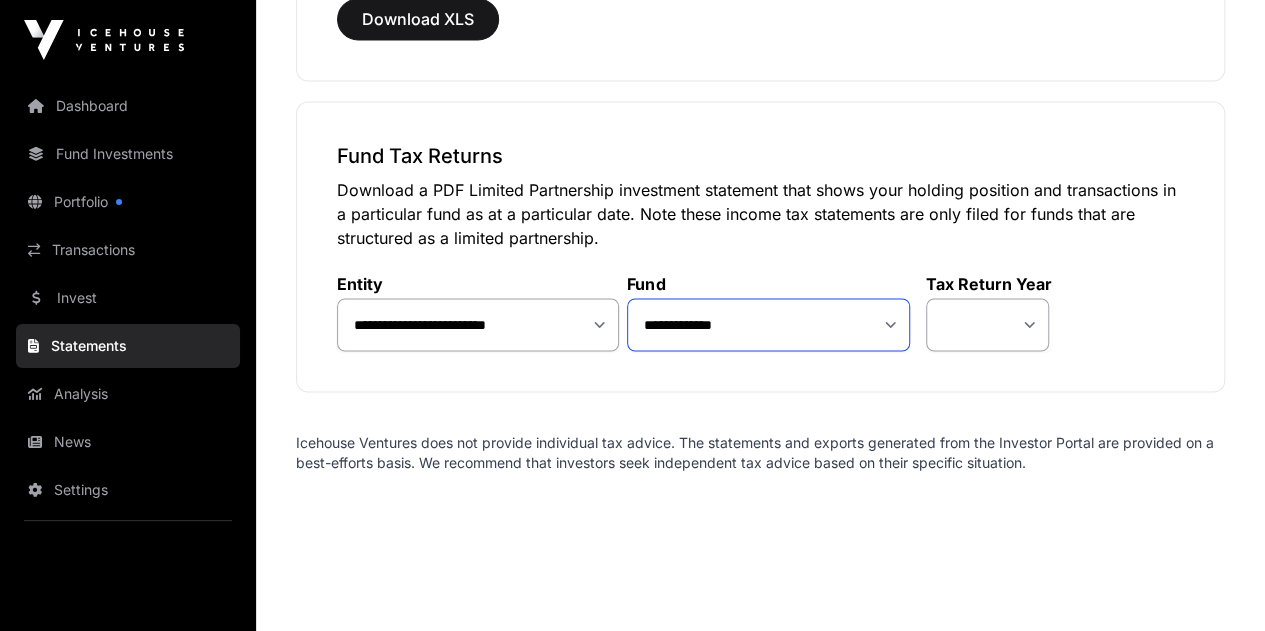 click on "**********" 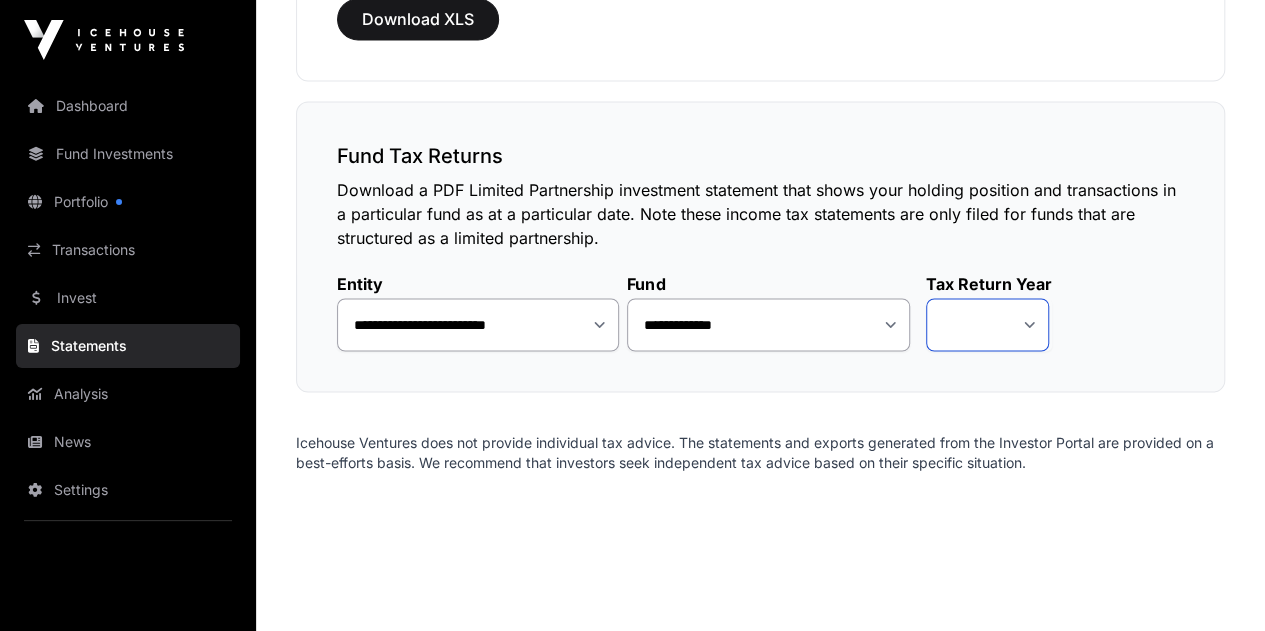 click on "**** ****" 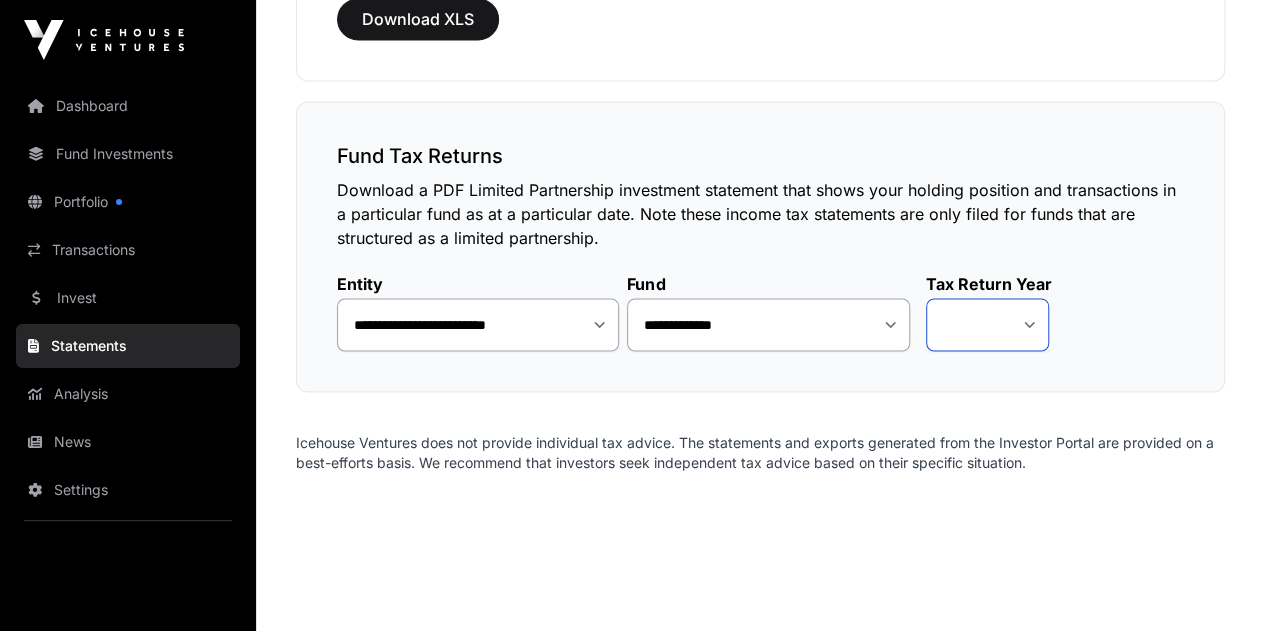 select on "*" 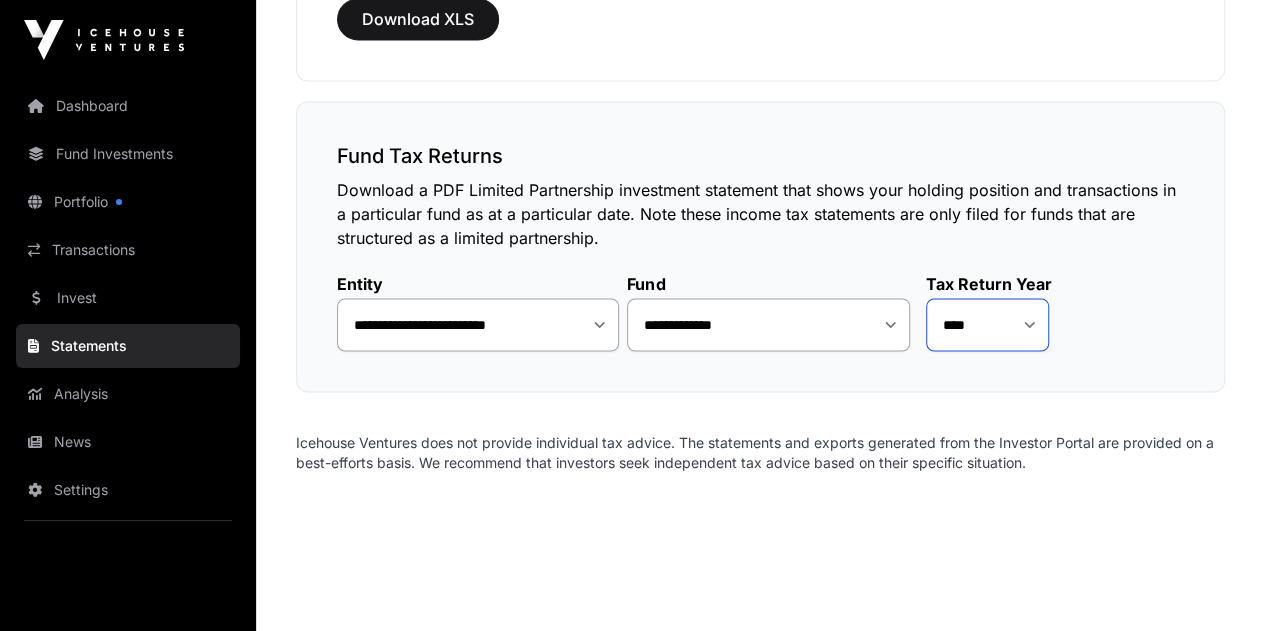 click on "**** ****" 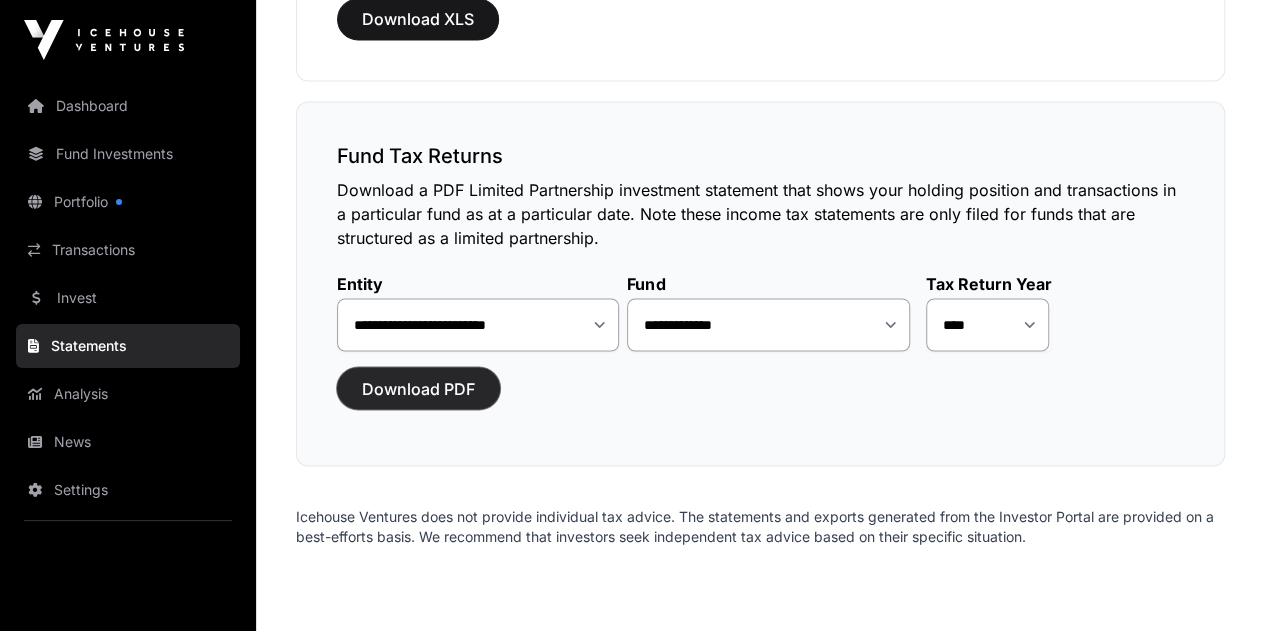 click on "Download PDF" 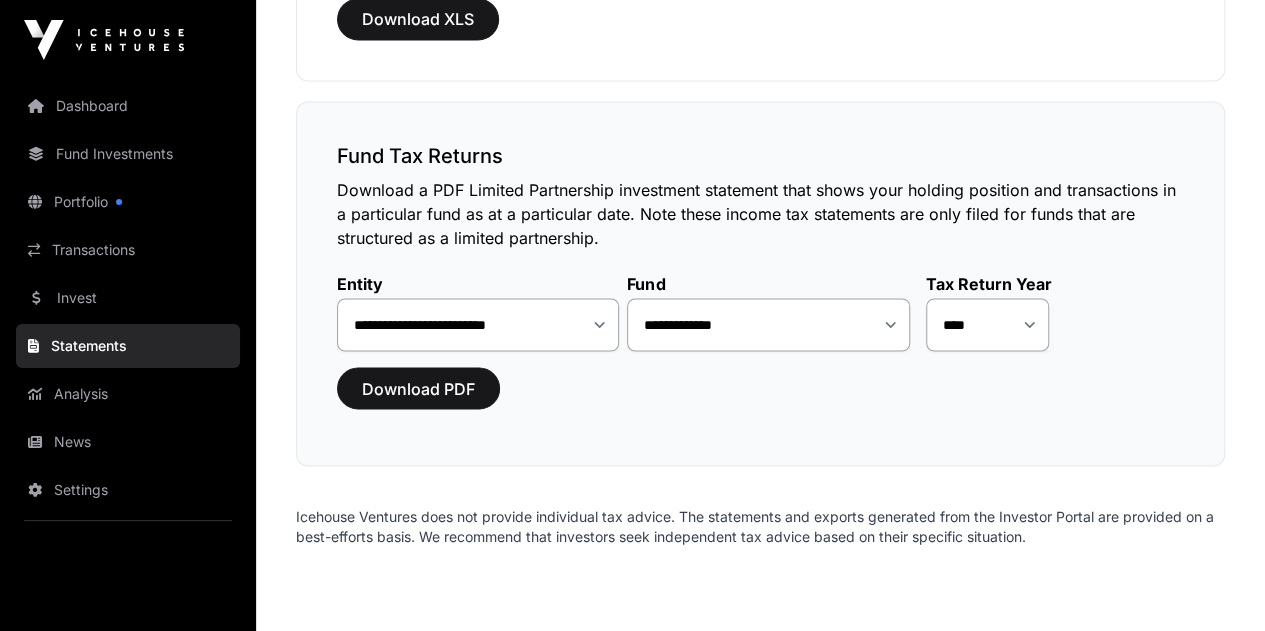click on "**********" 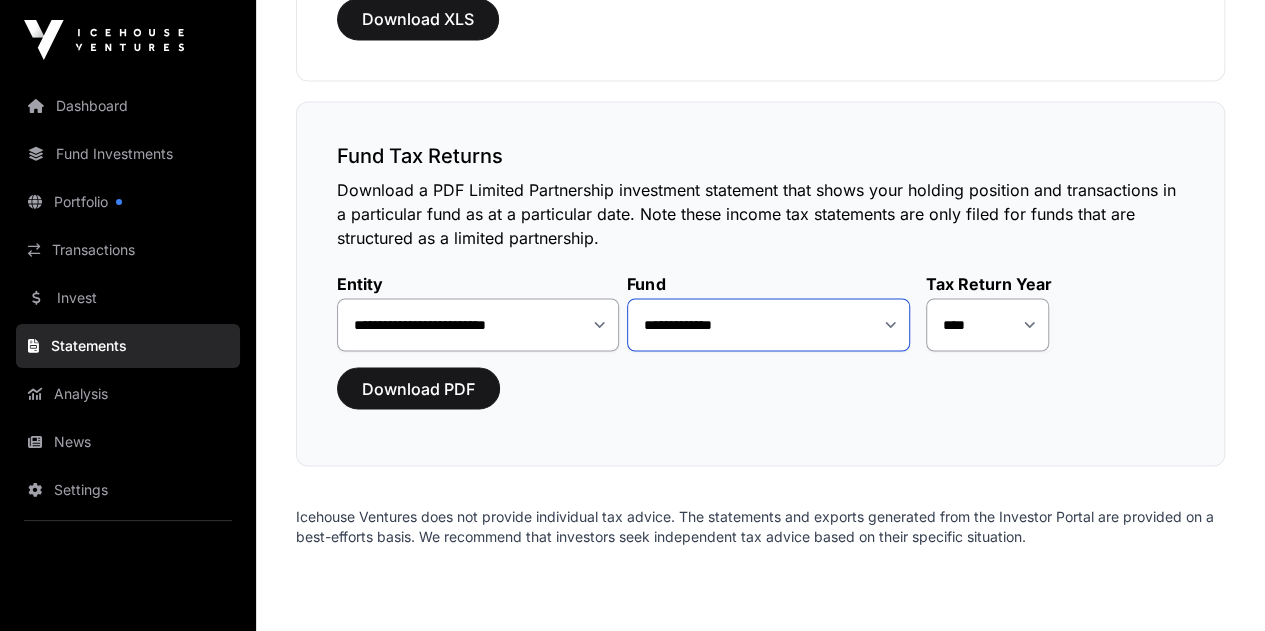 click on "**********" 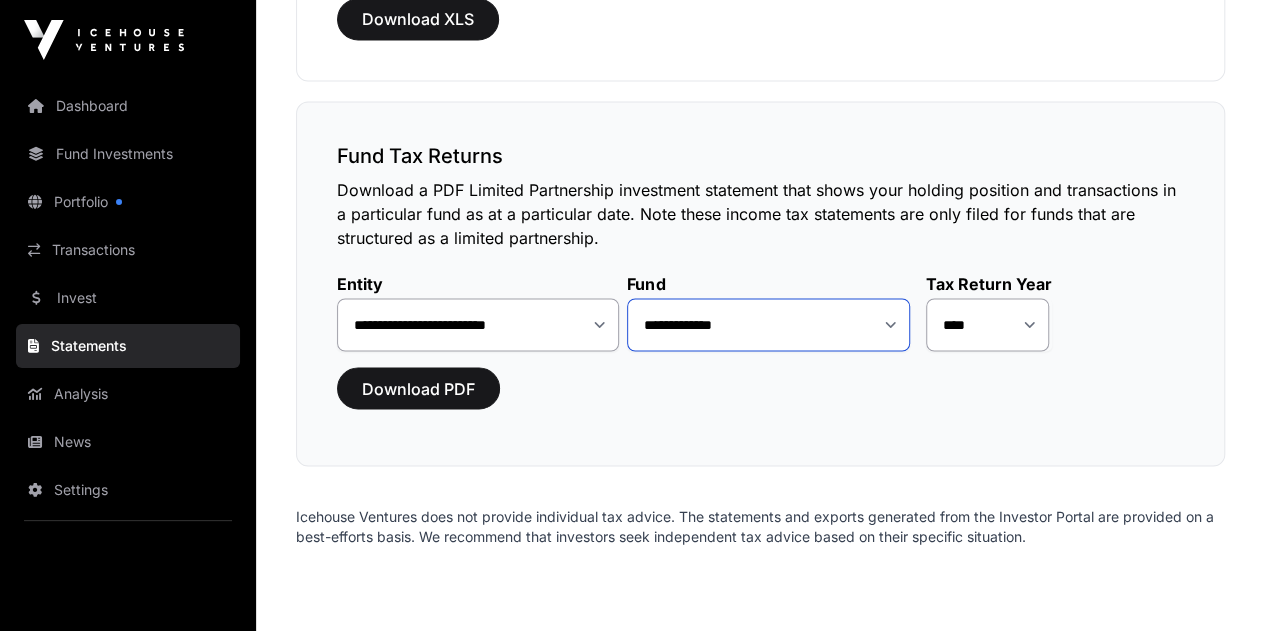 click on "**********" 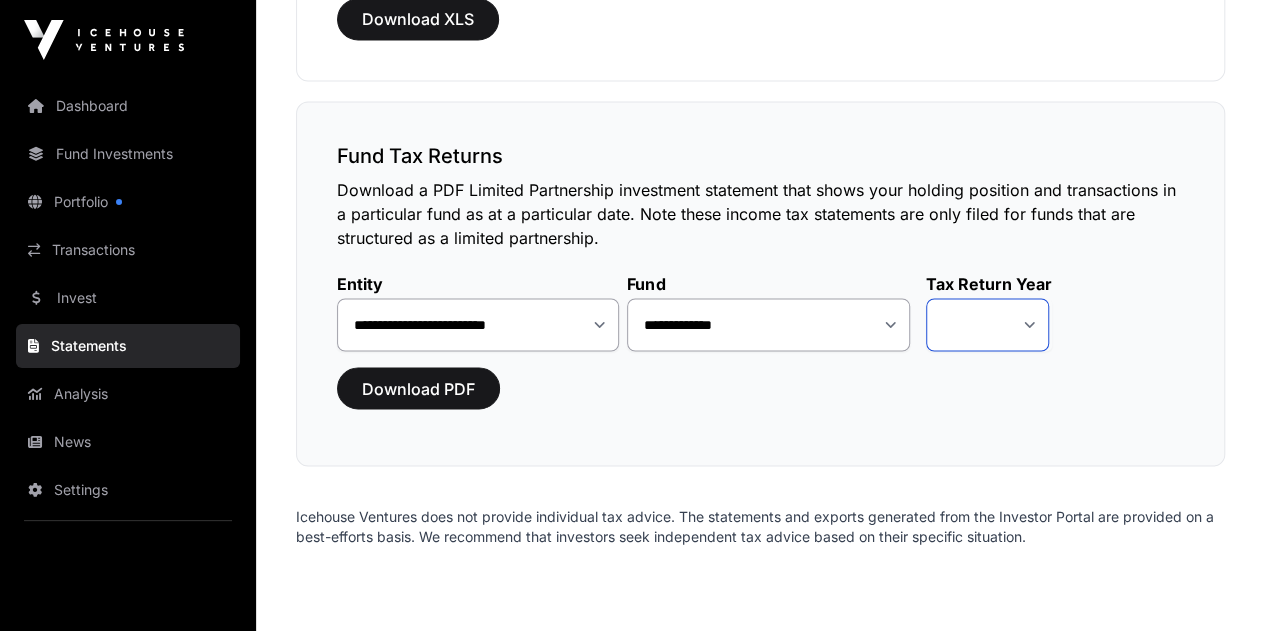 click on "**** **** ****" 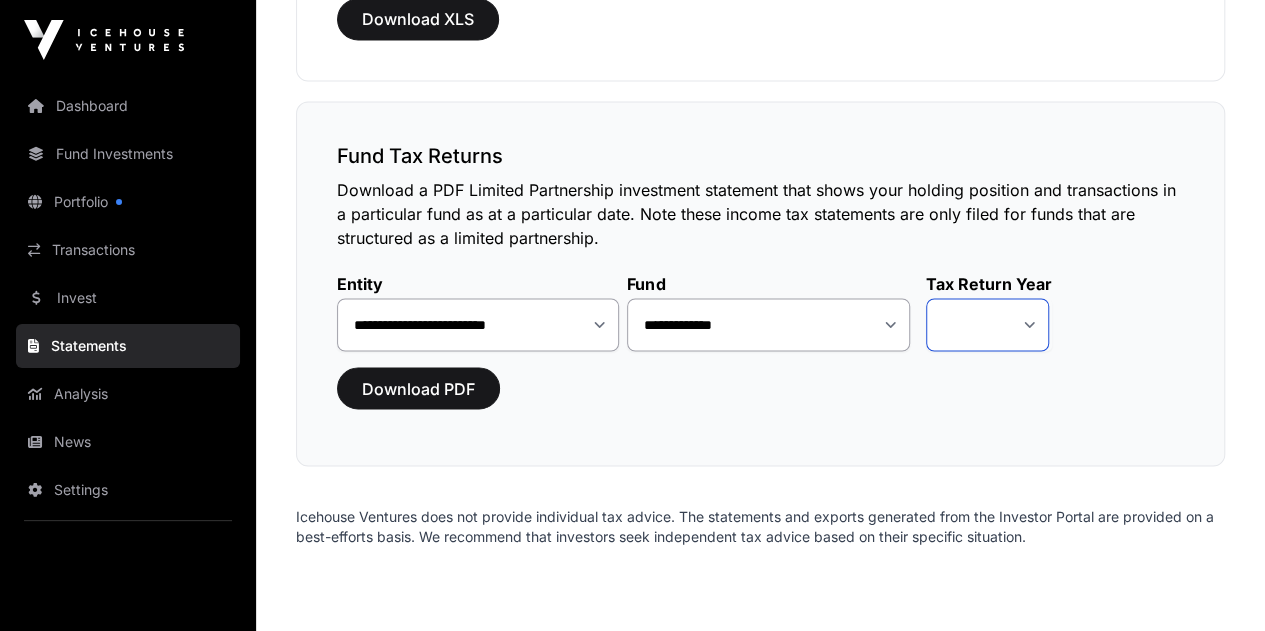 select on "*" 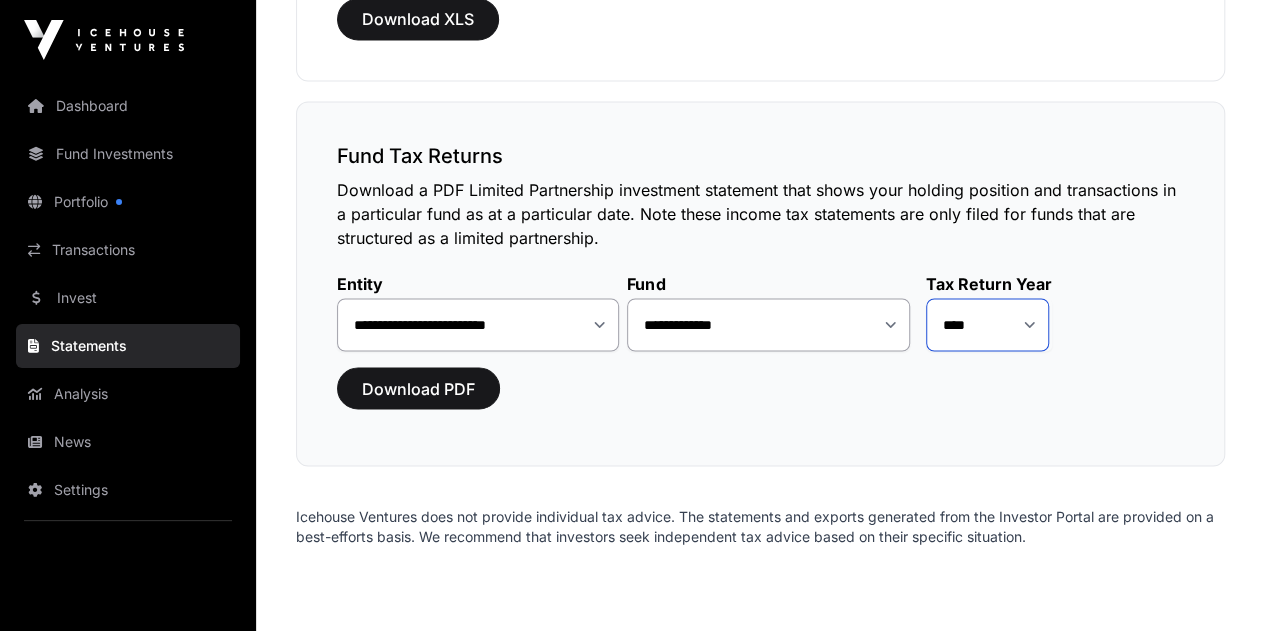 click on "**** **** ****" 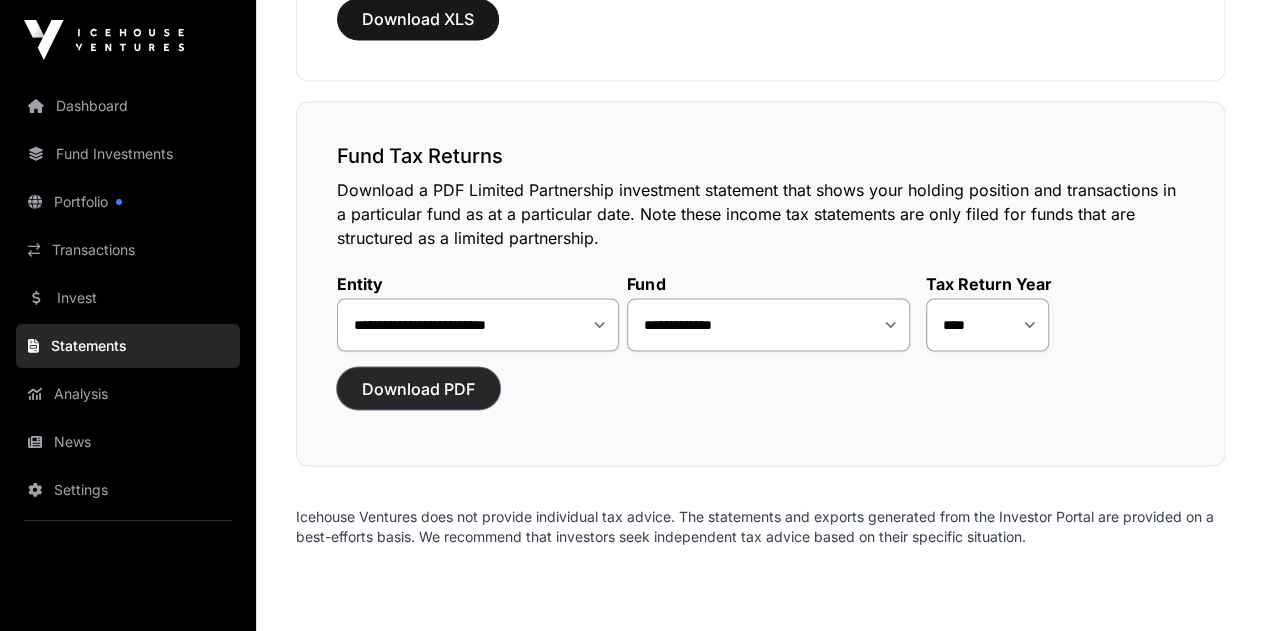 click on "Download PDF" 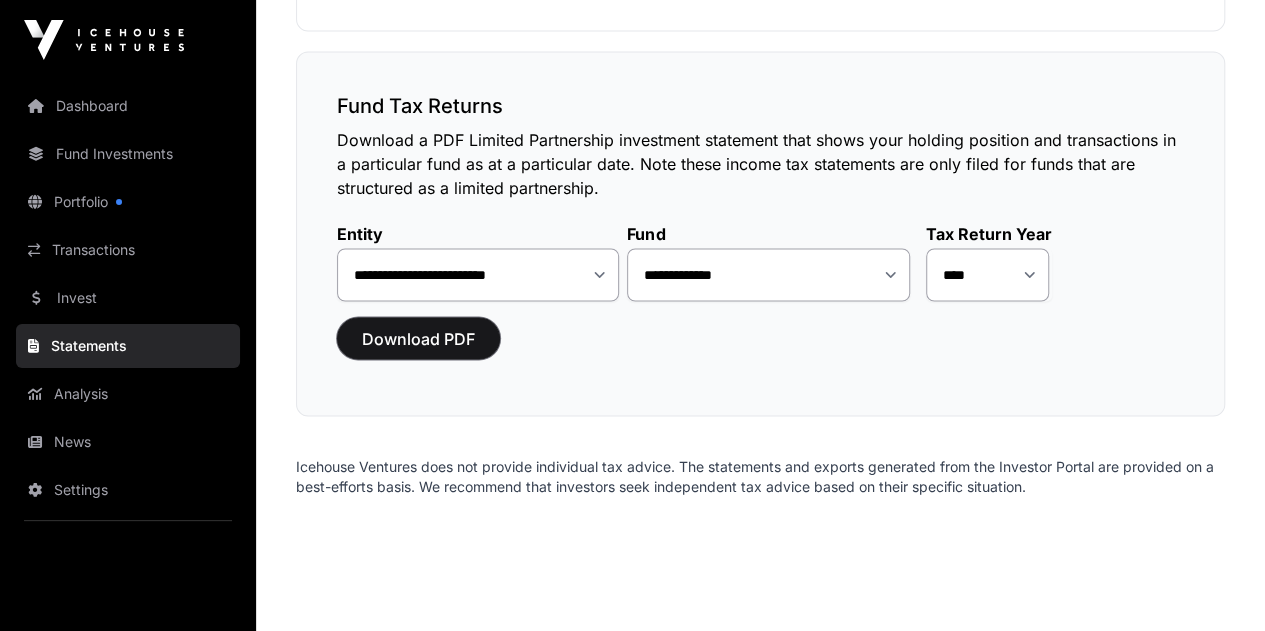 scroll, scrollTop: 1575, scrollLeft: 0, axis: vertical 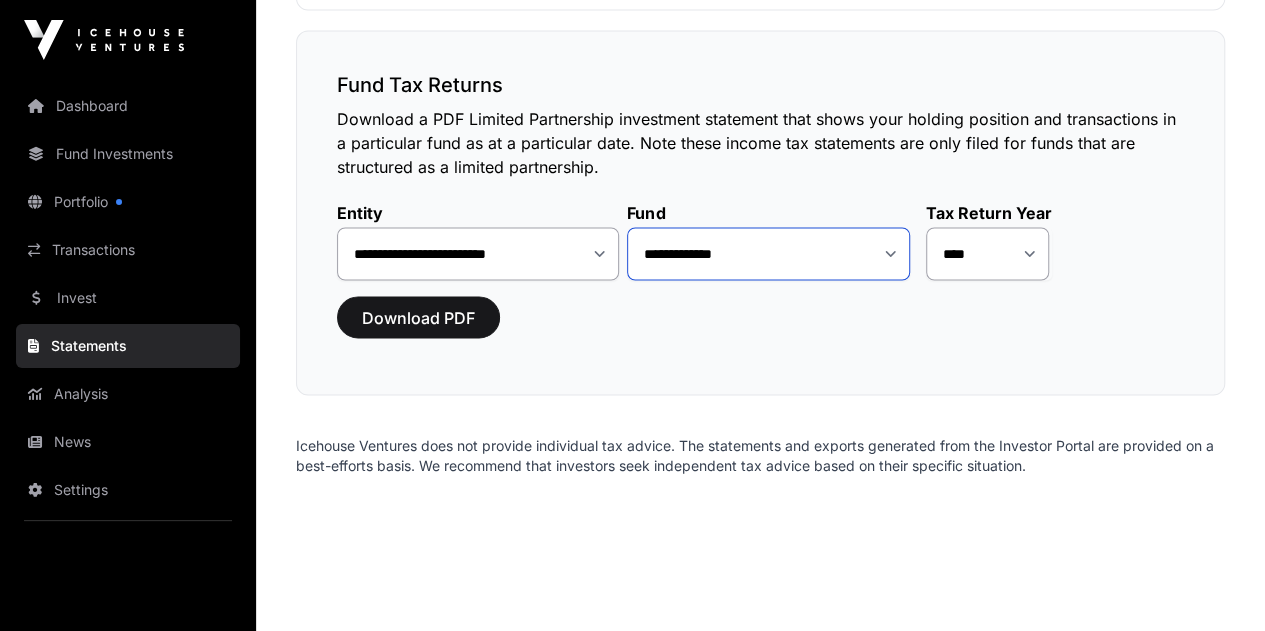 click on "**********" 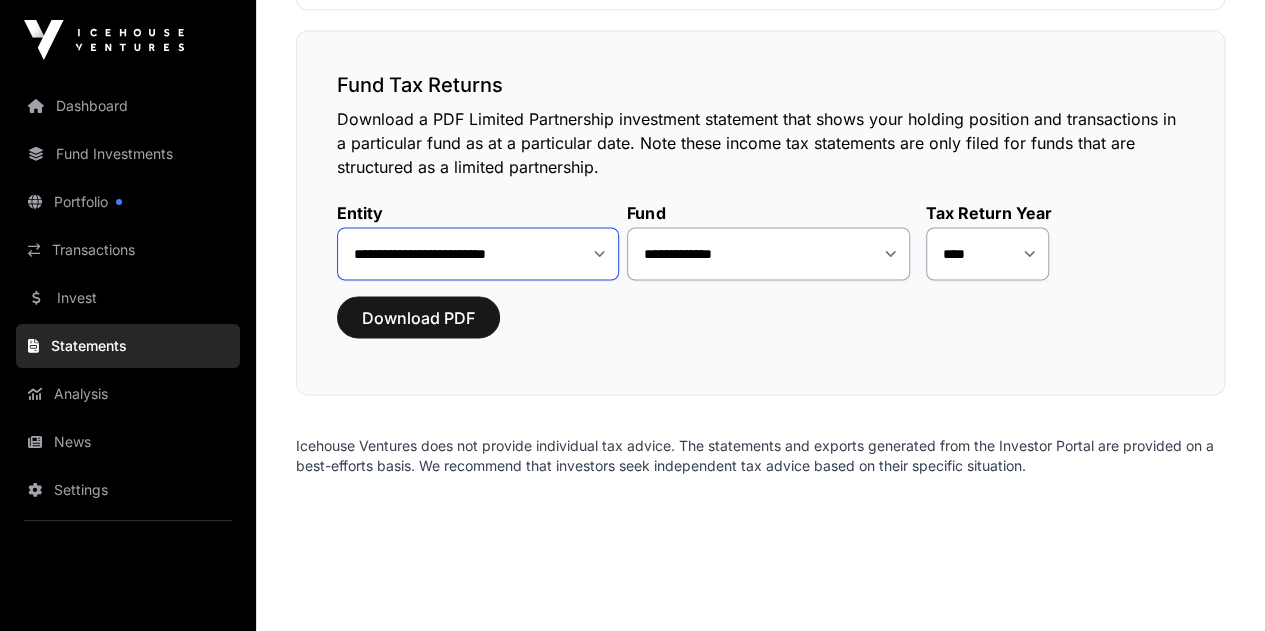 click on "**********" 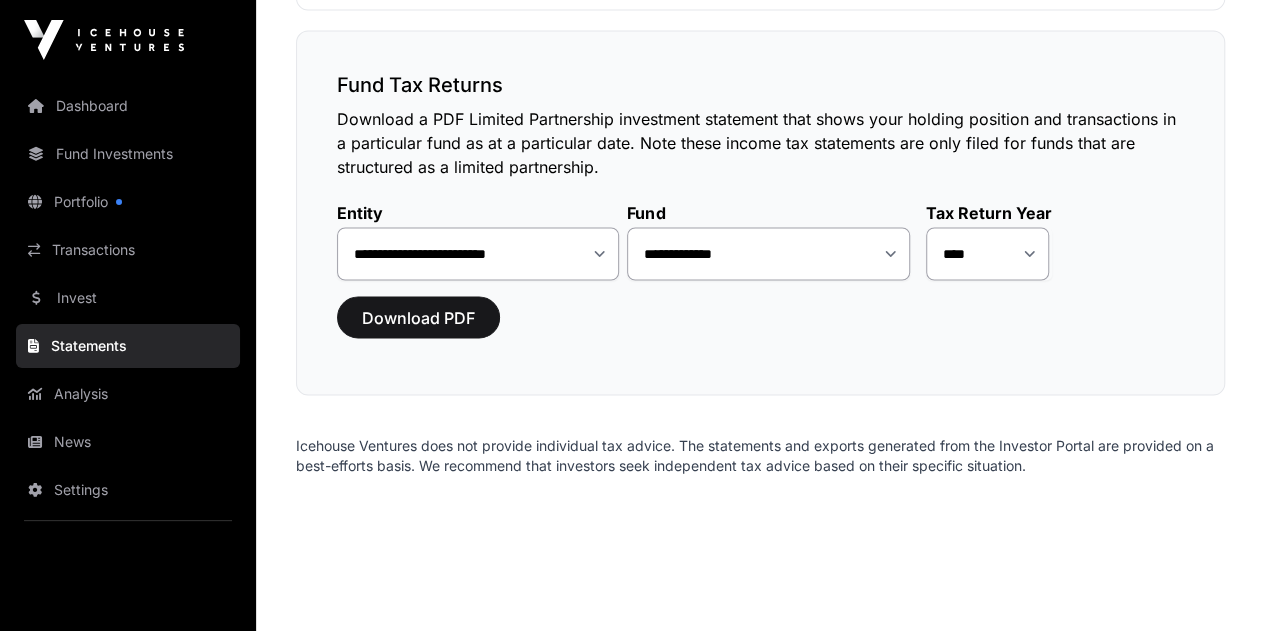 click on "Download PDF" 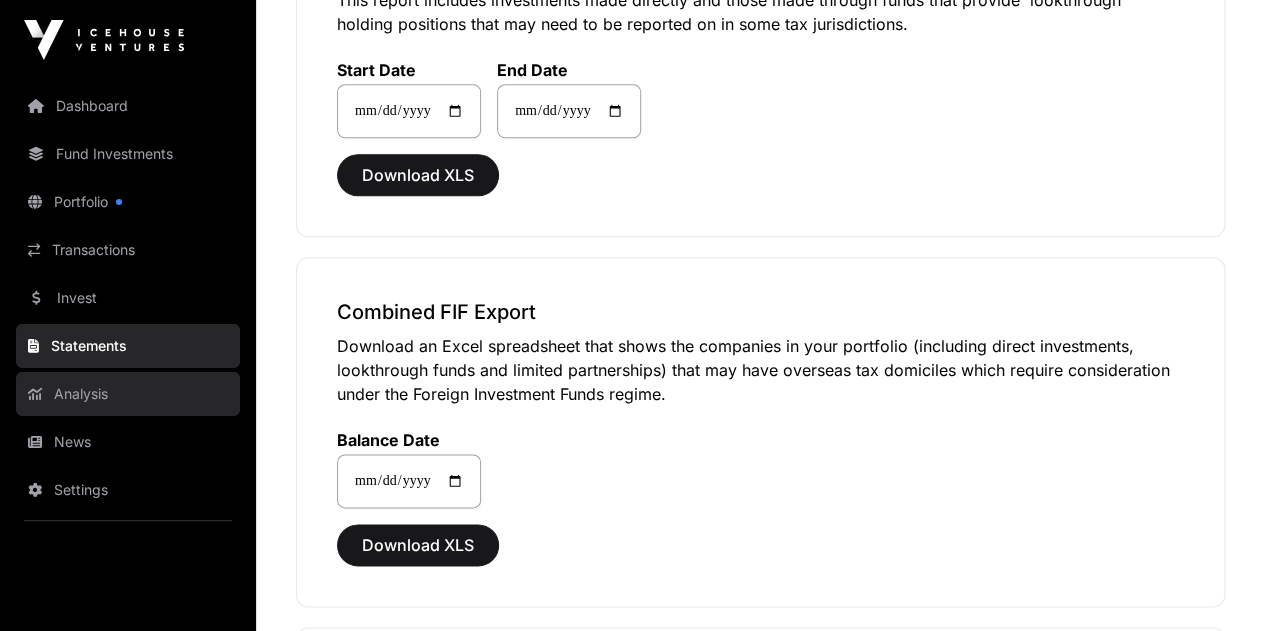 scroll, scrollTop: 977, scrollLeft: 0, axis: vertical 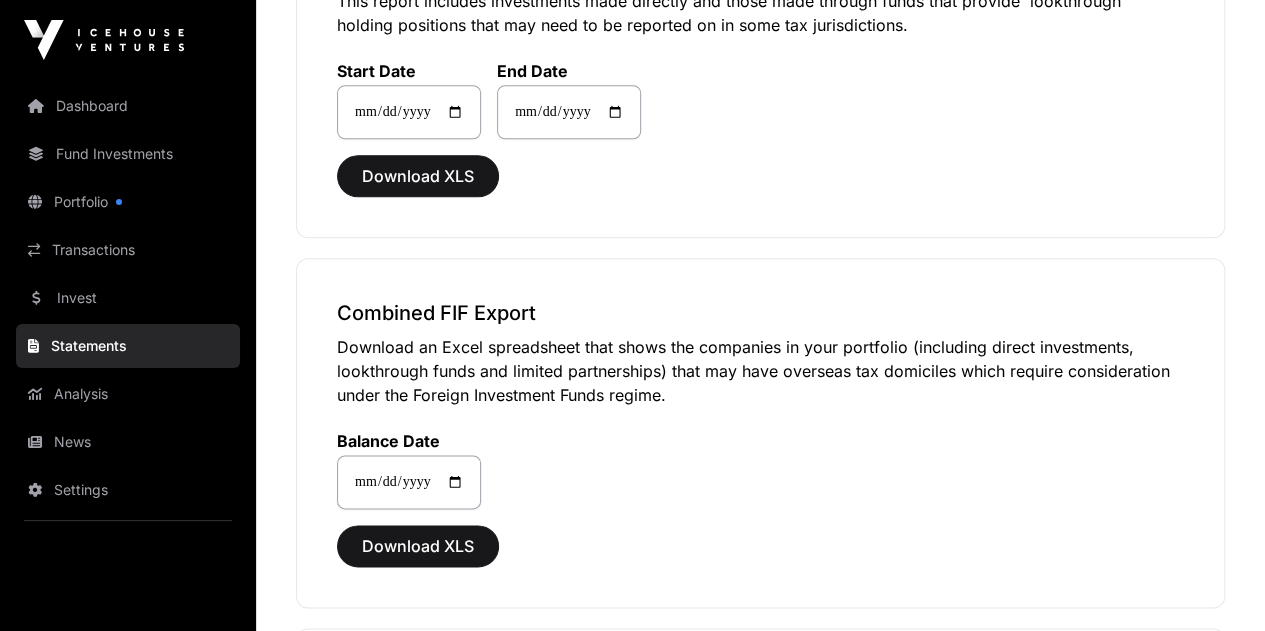 click on "Statements" 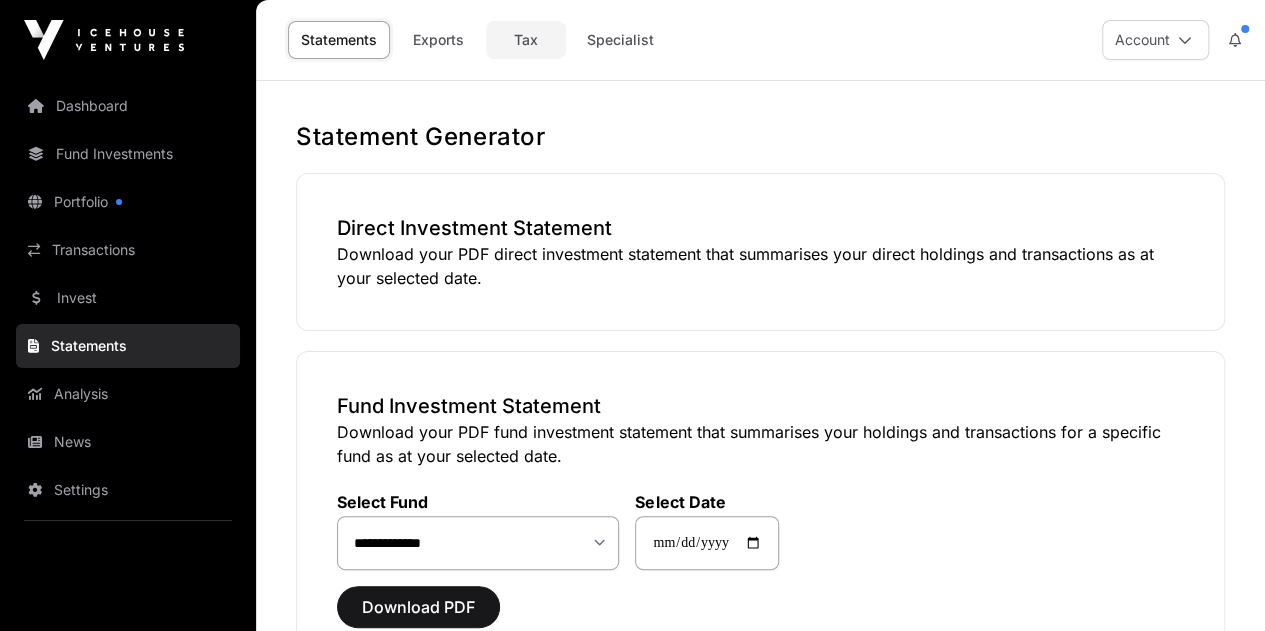 click on "Tax" 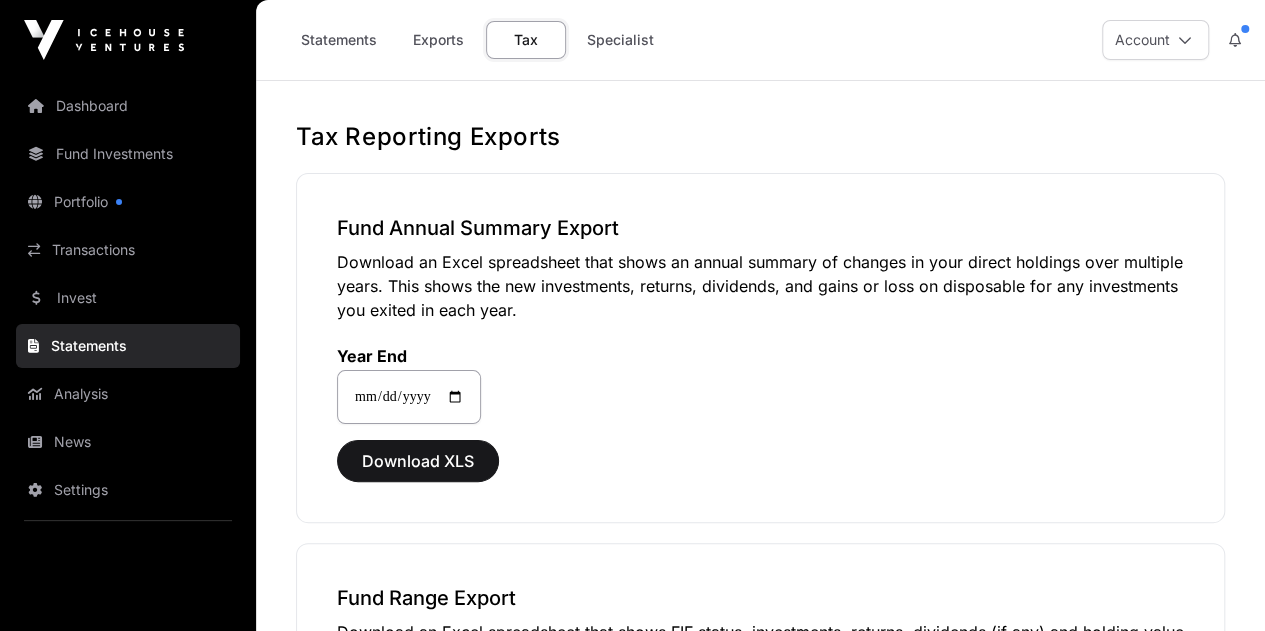 click on "Tax" 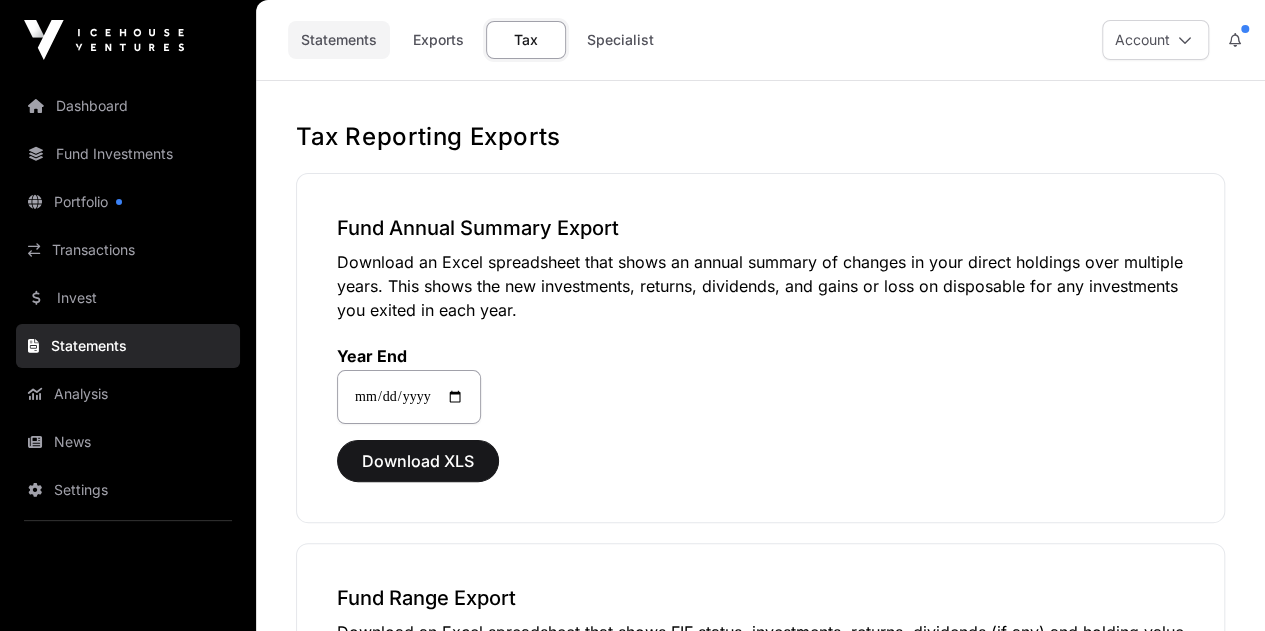 click on "Statements" 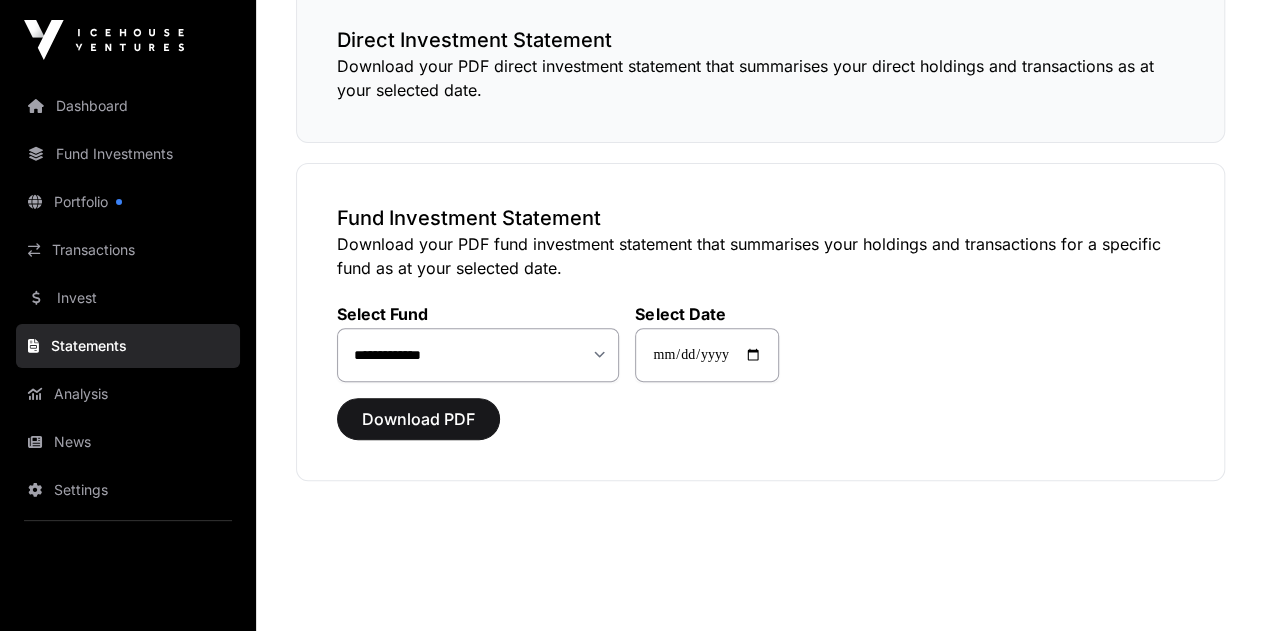 scroll, scrollTop: 197, scrollLeft: 0, axis: vertical 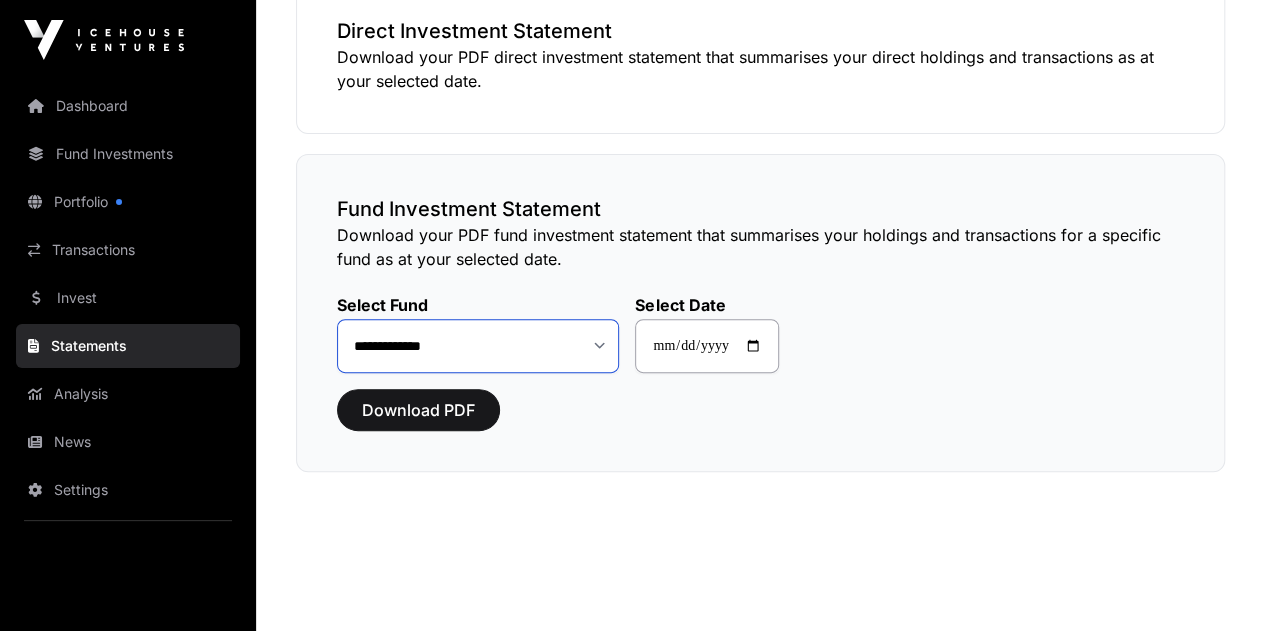 click on "**********" 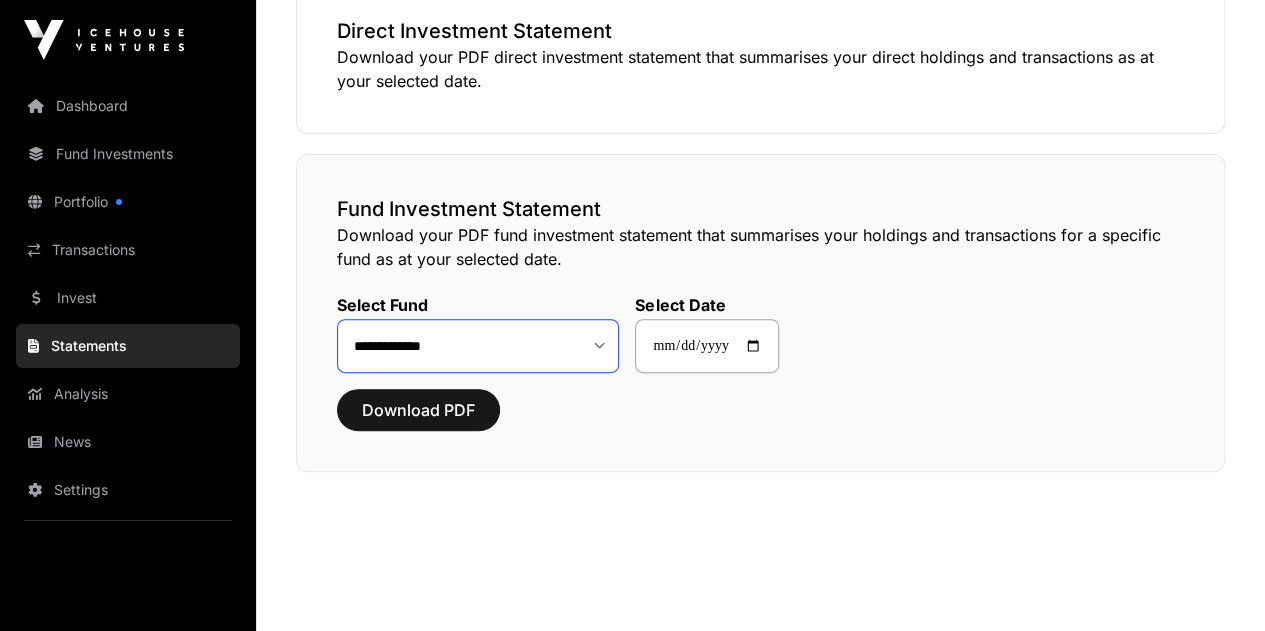 select on "**" 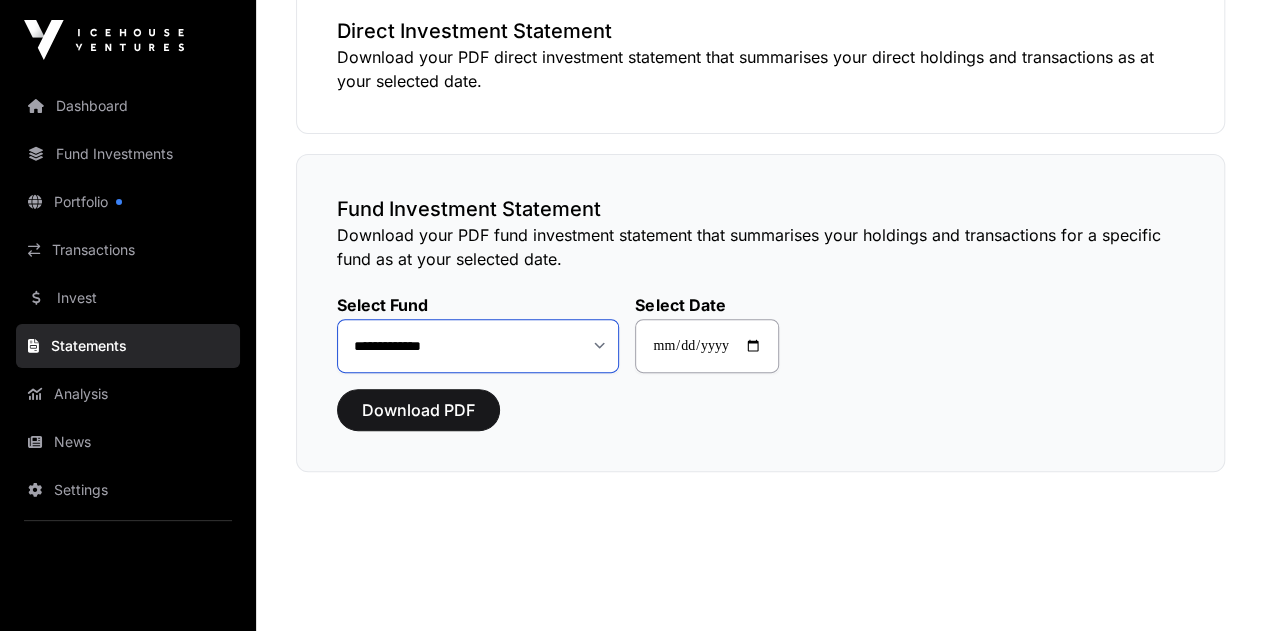 click on "**********" 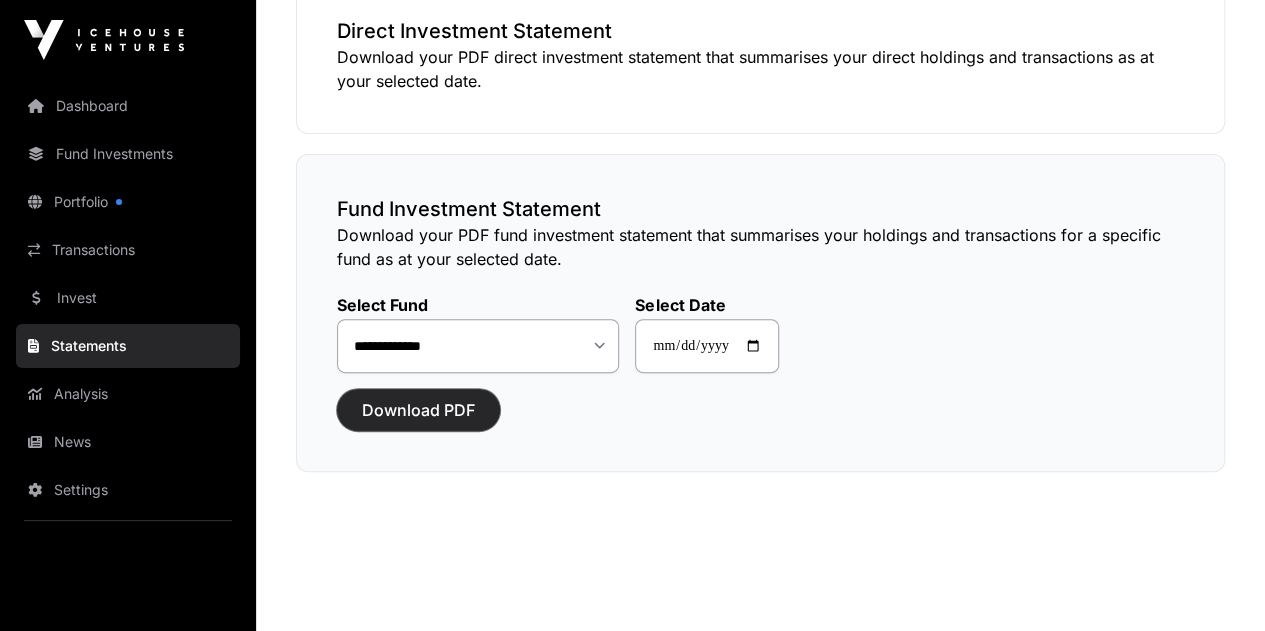 click on "Download PDF" 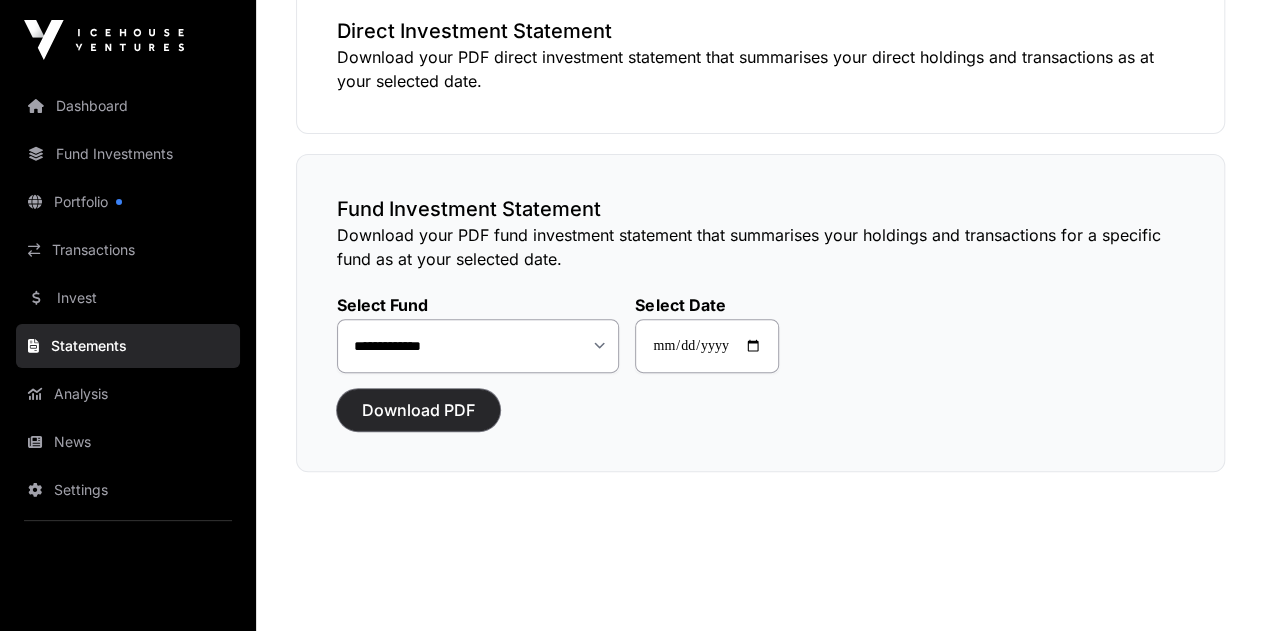 click on "Download PDF" 